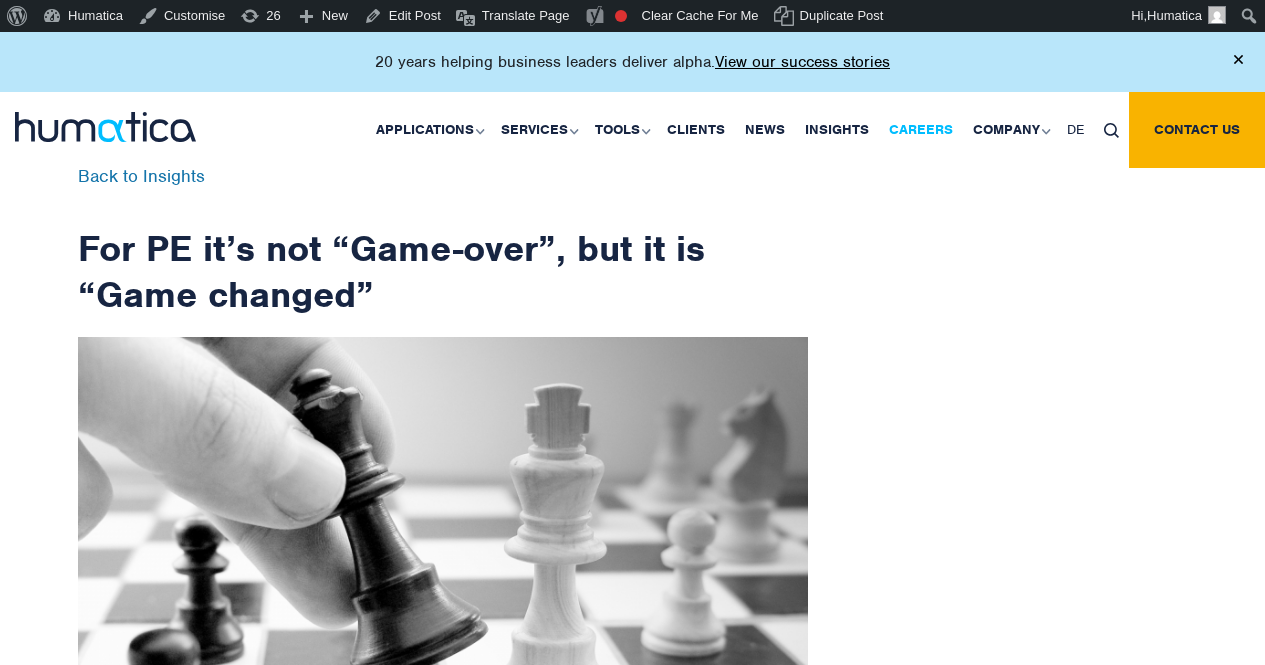 scroll, scrollTop: 0, scrollLeft: 0, axis: both 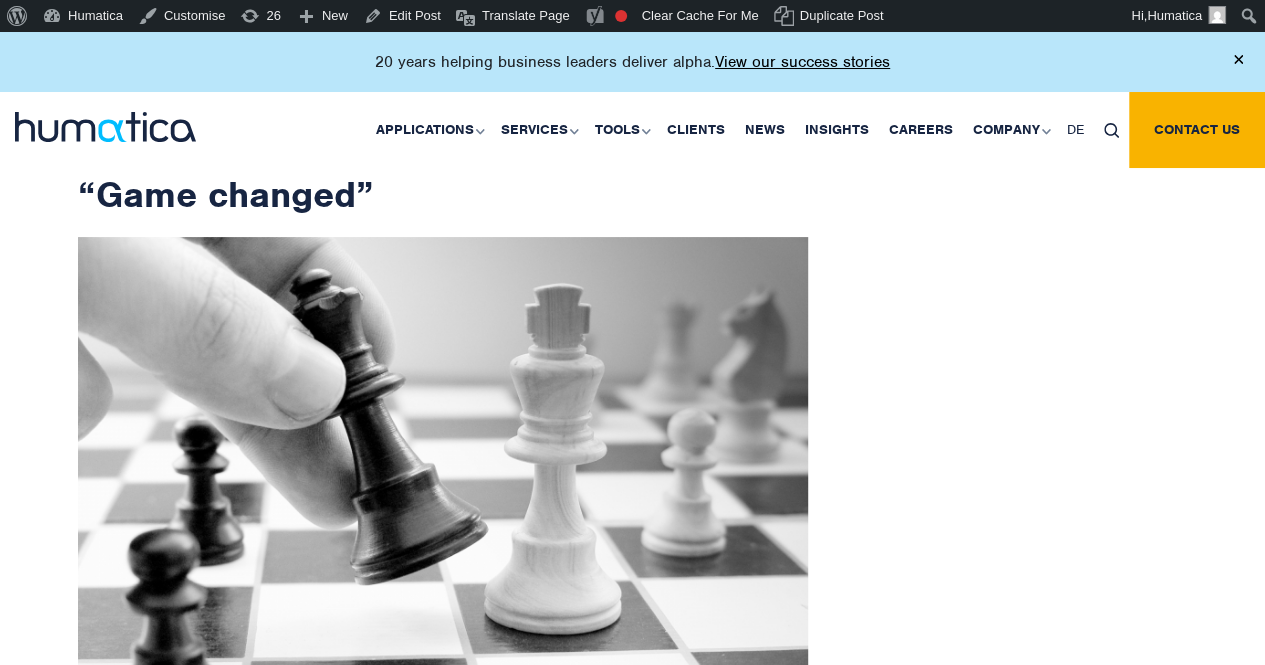 click at bounding box center [1111, 130] 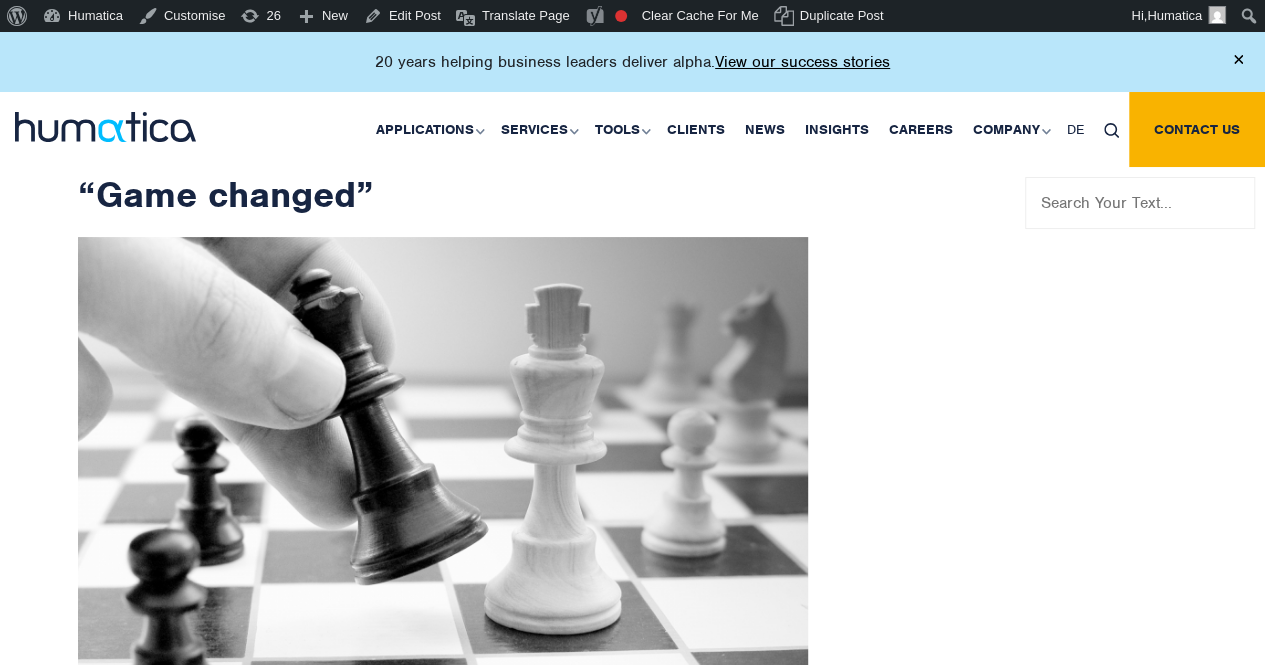 drag, startPoint x: 1068, startPoint y: 209, endPoint x: 1076, endPoint y: 201, distance: 11.313708 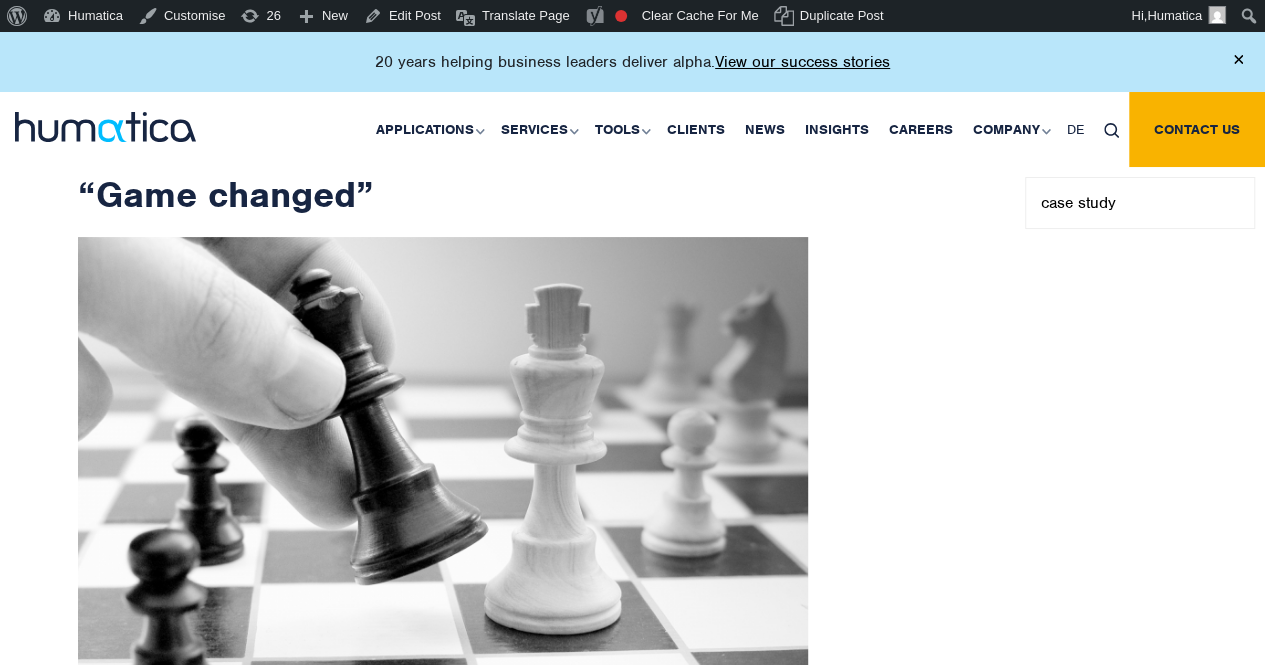 type on "case study" 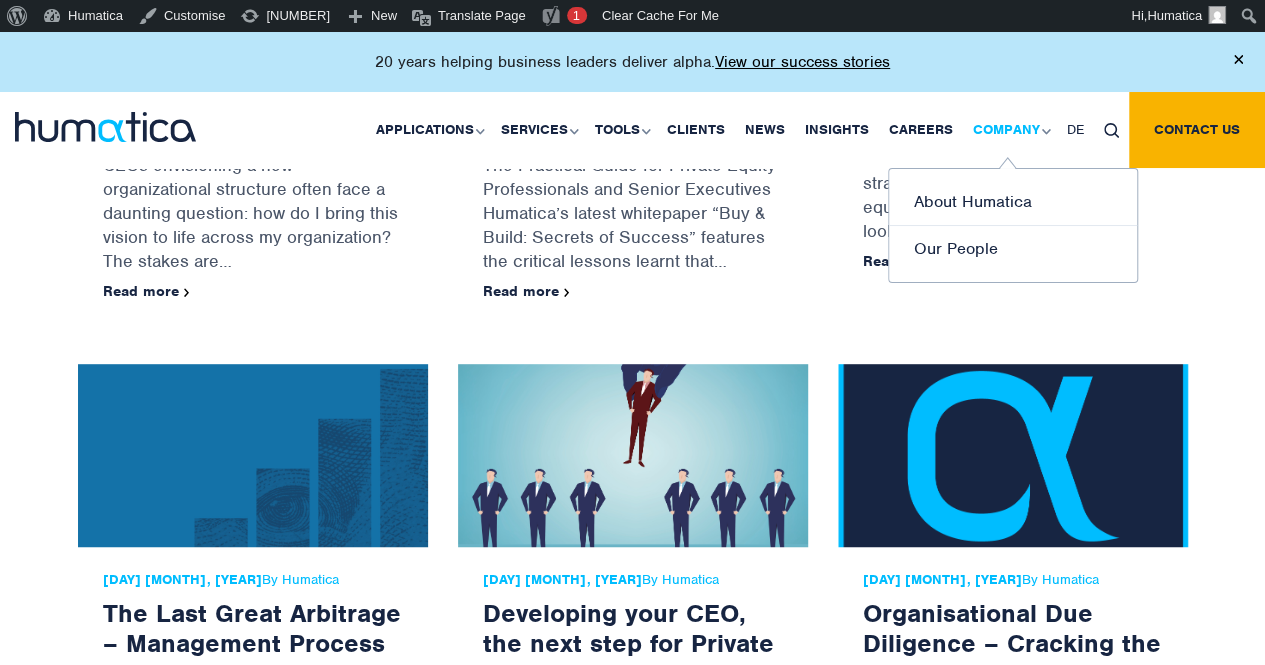 scroll, scrollTop: 0, scrollLeft: 0, axis: both 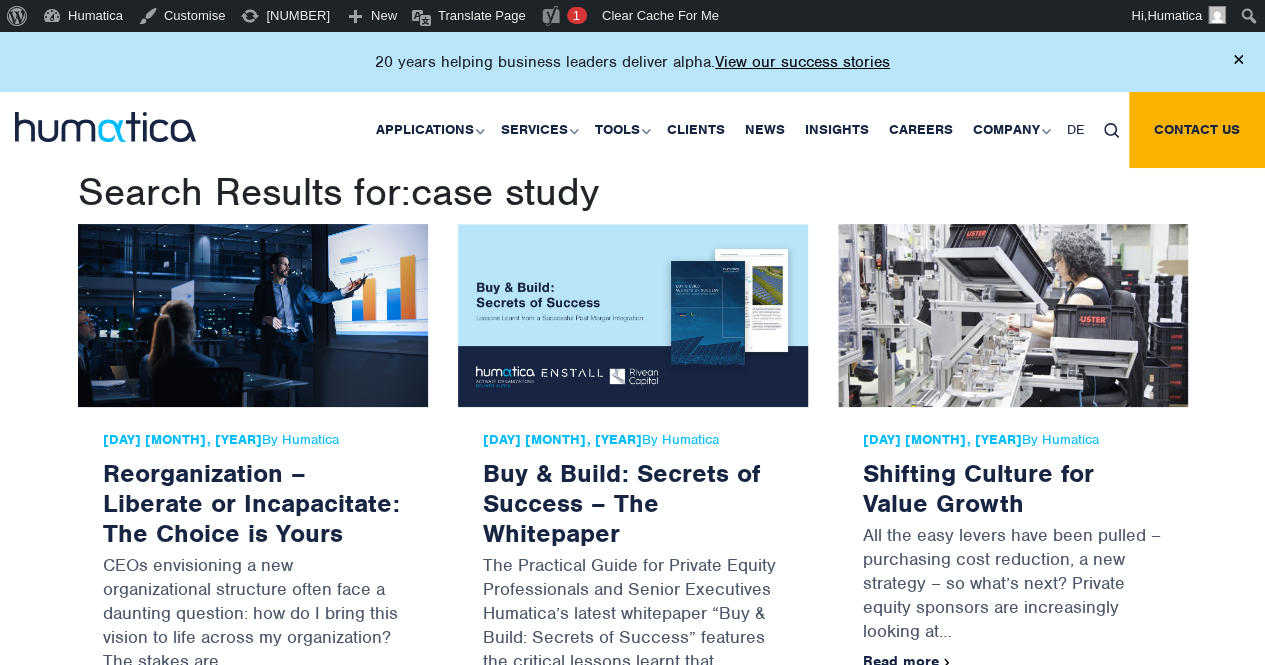 click at bounding box center [1111, 130] 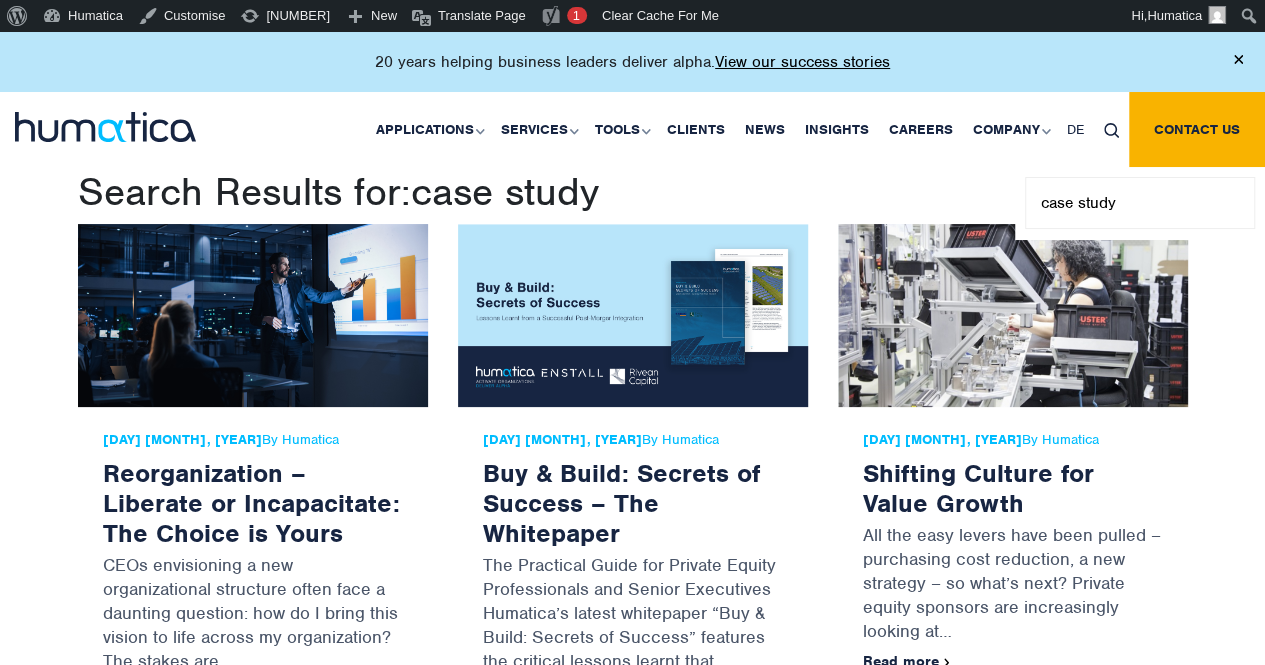 click on "case study" at bounding box center (1140, 203) 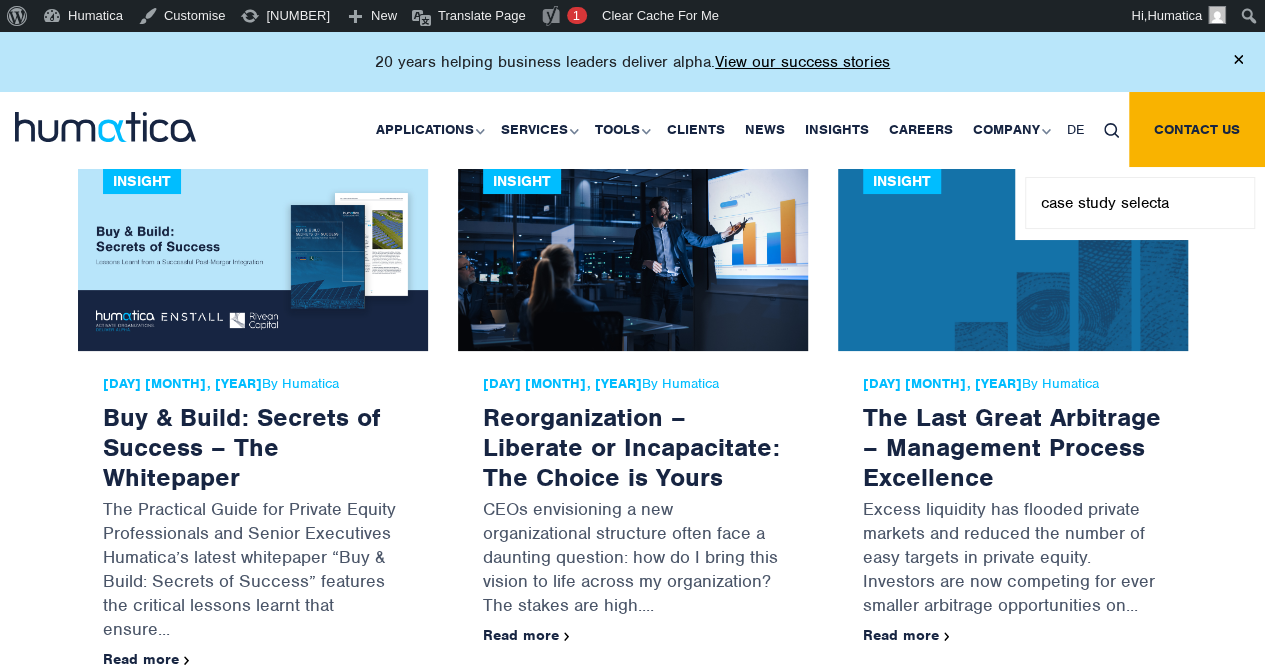type on "case study selecta" 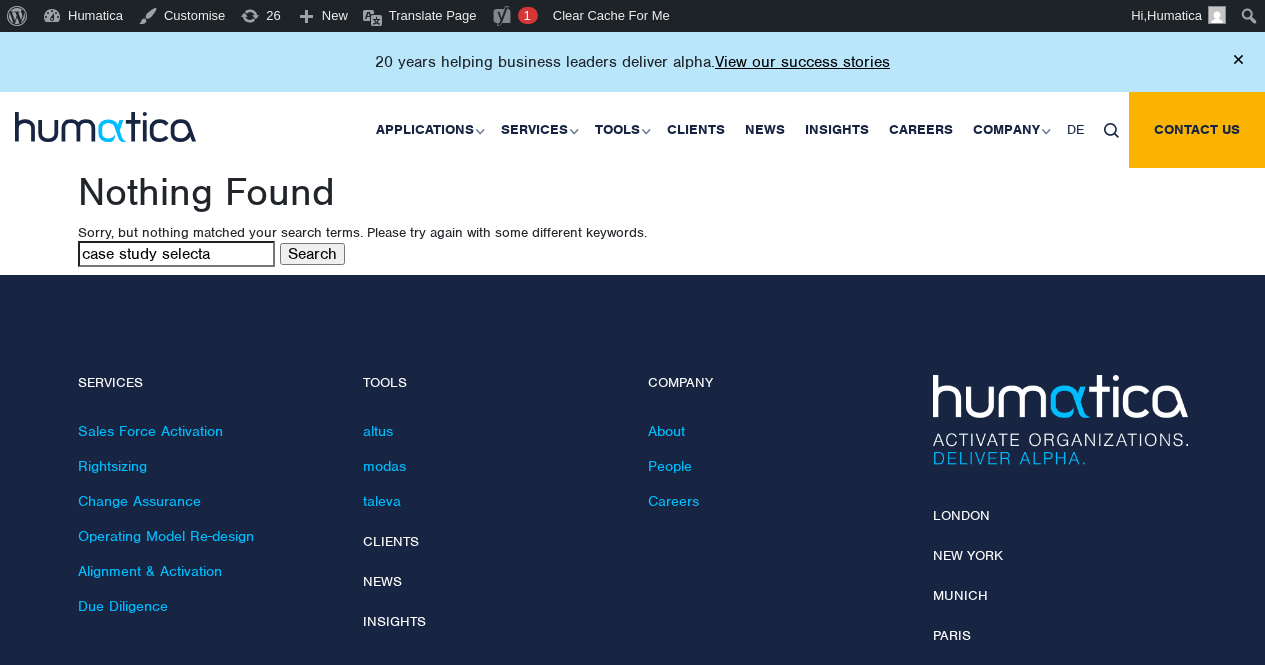 scroll, scrollTop: 0, scrollLeft: 0, axis: both 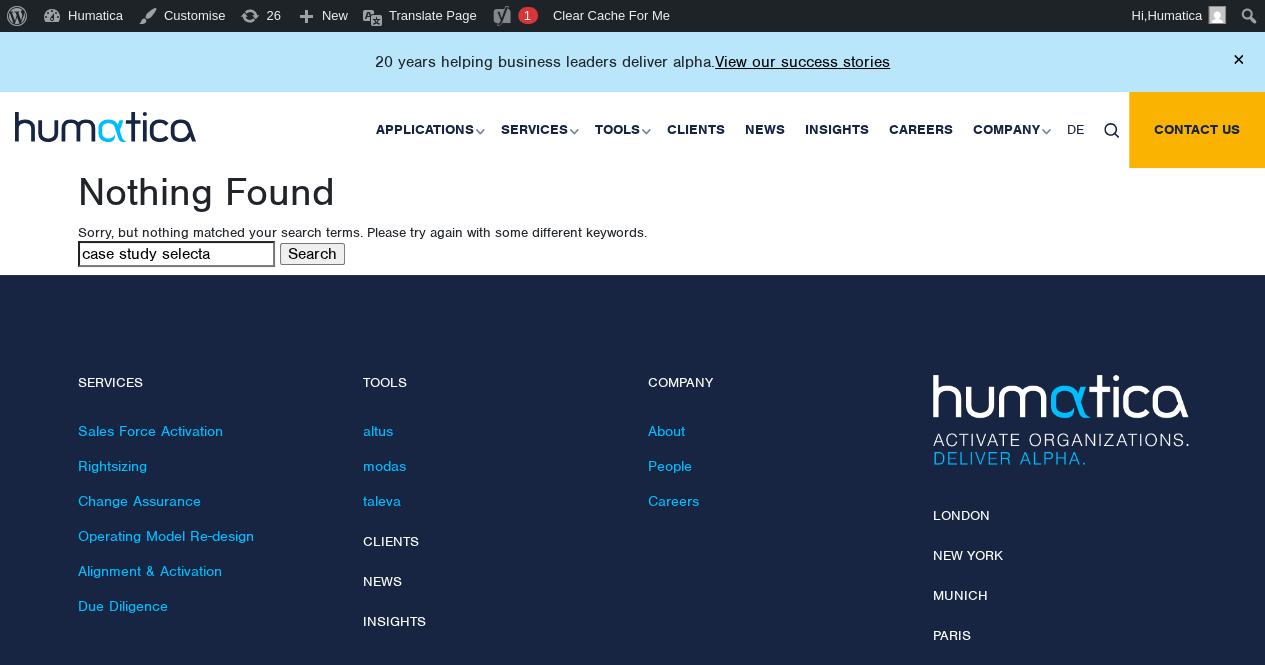drag, startPoint x: 161, startPoint y: 249, endPoint x: 20, endPoint y: 245, distance: 141.05673 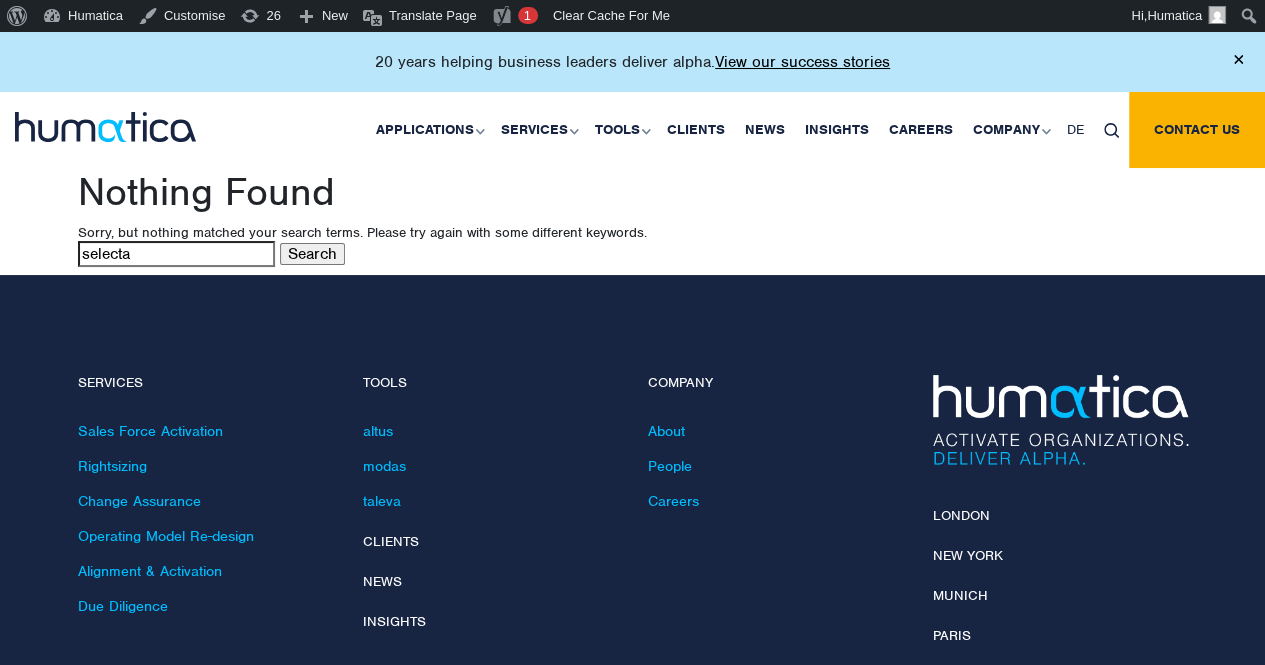 type on "selecta" 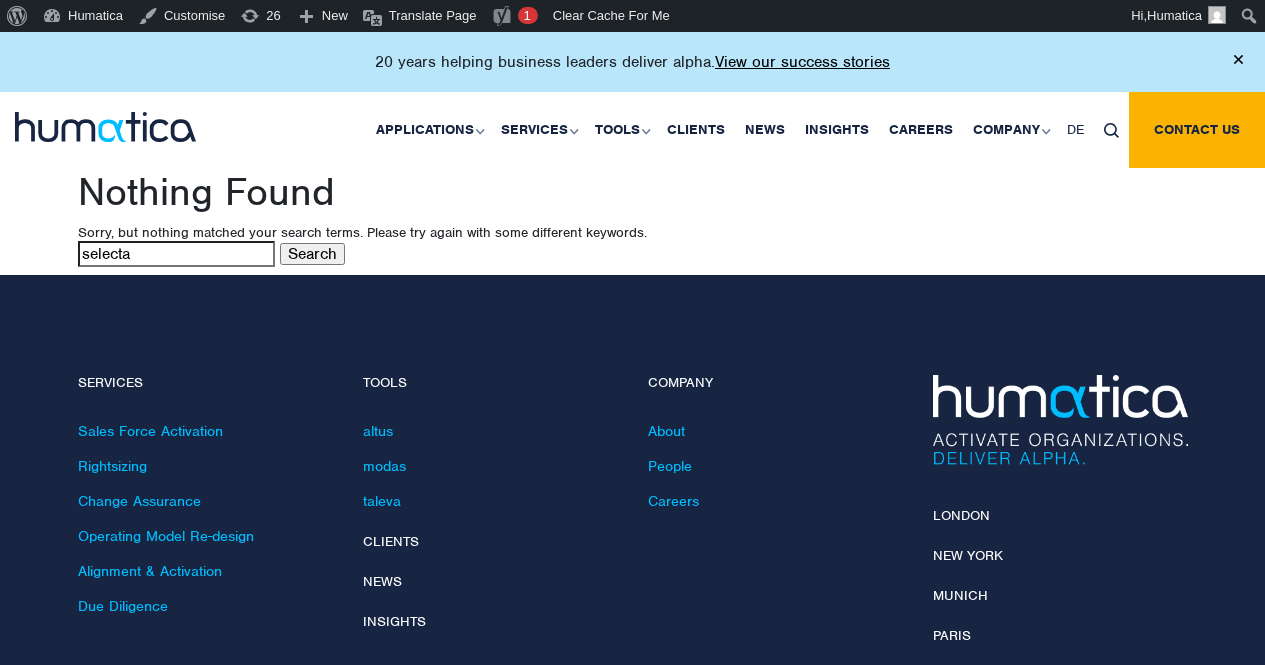scroll, scrollTop: 0, scrollLeft: 0, axis: both 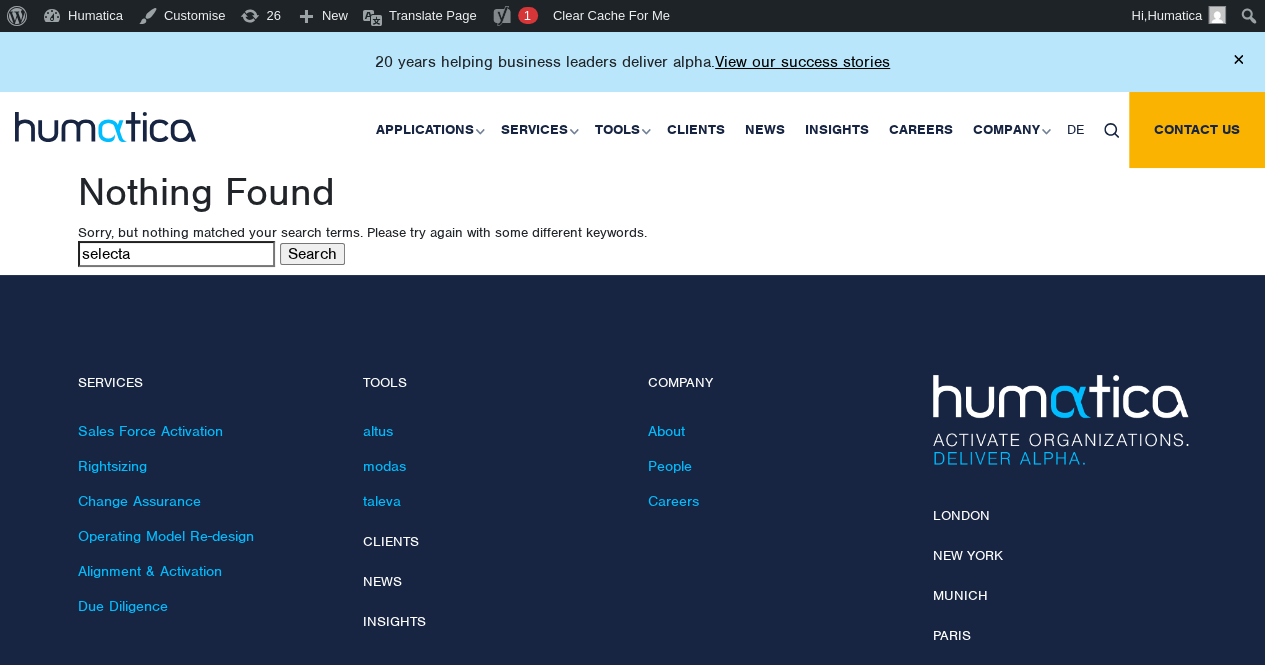 click on "Search" at bounding box center (312, 254) 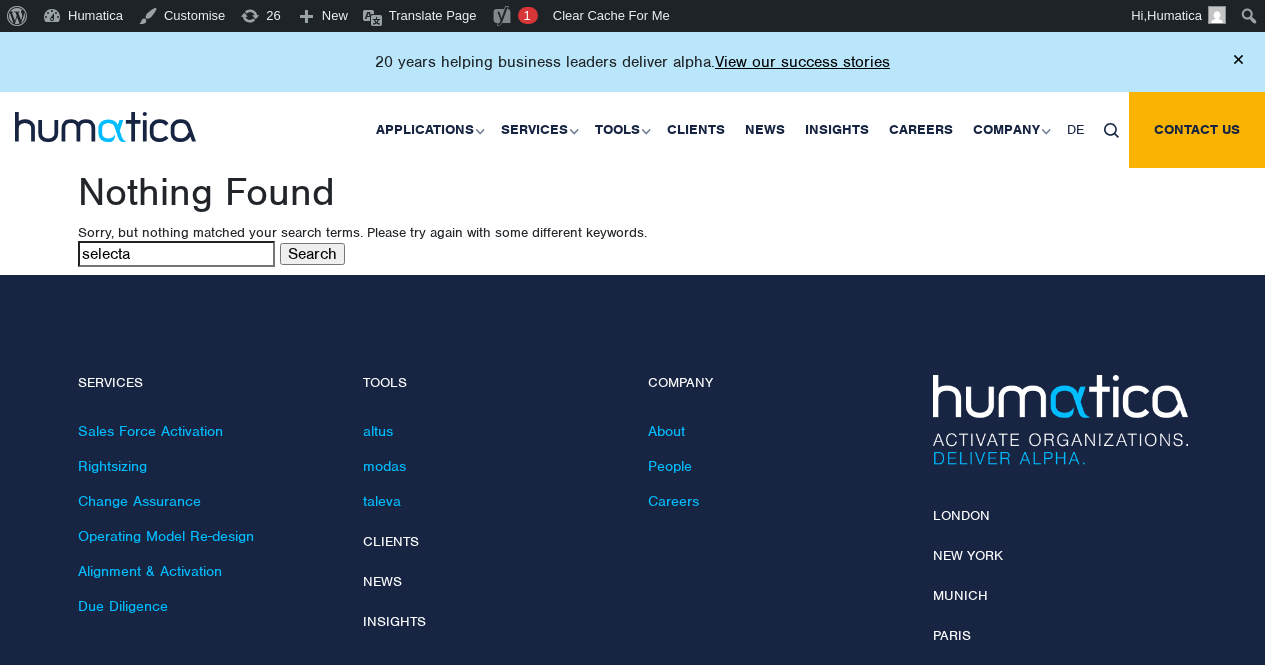 scroll, scrollTop: 0, scrollLeft: 0, axis: both 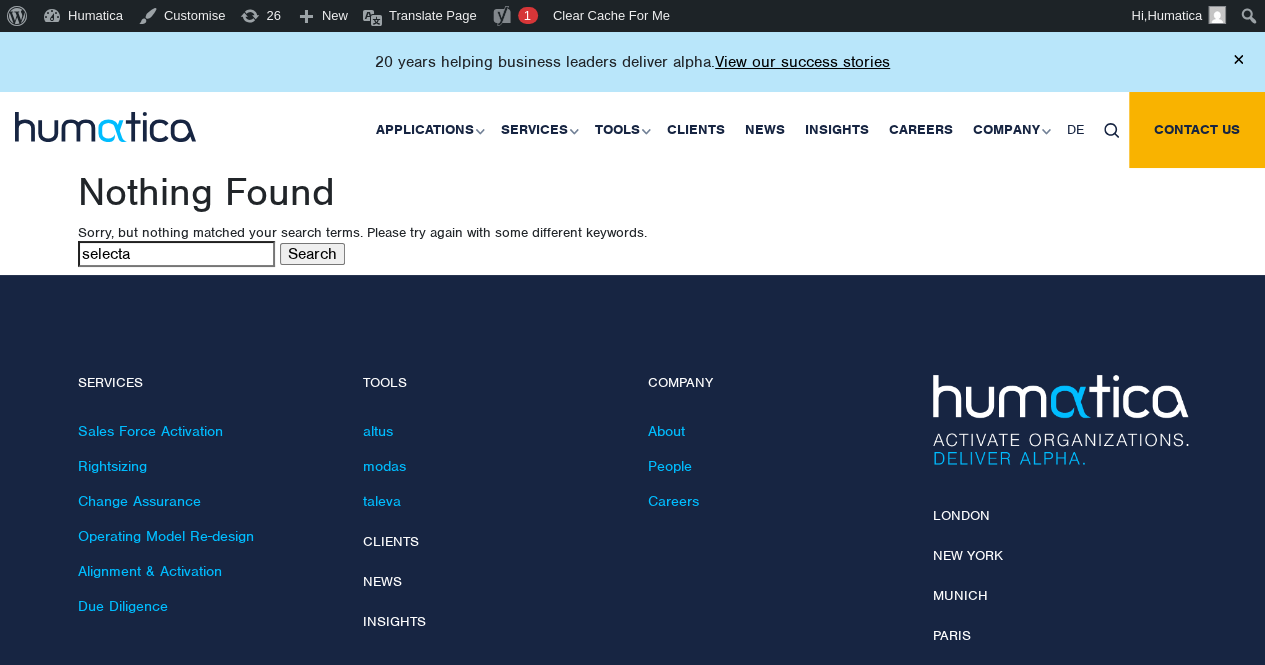 click on "Search" at bounding box center [312, 254] 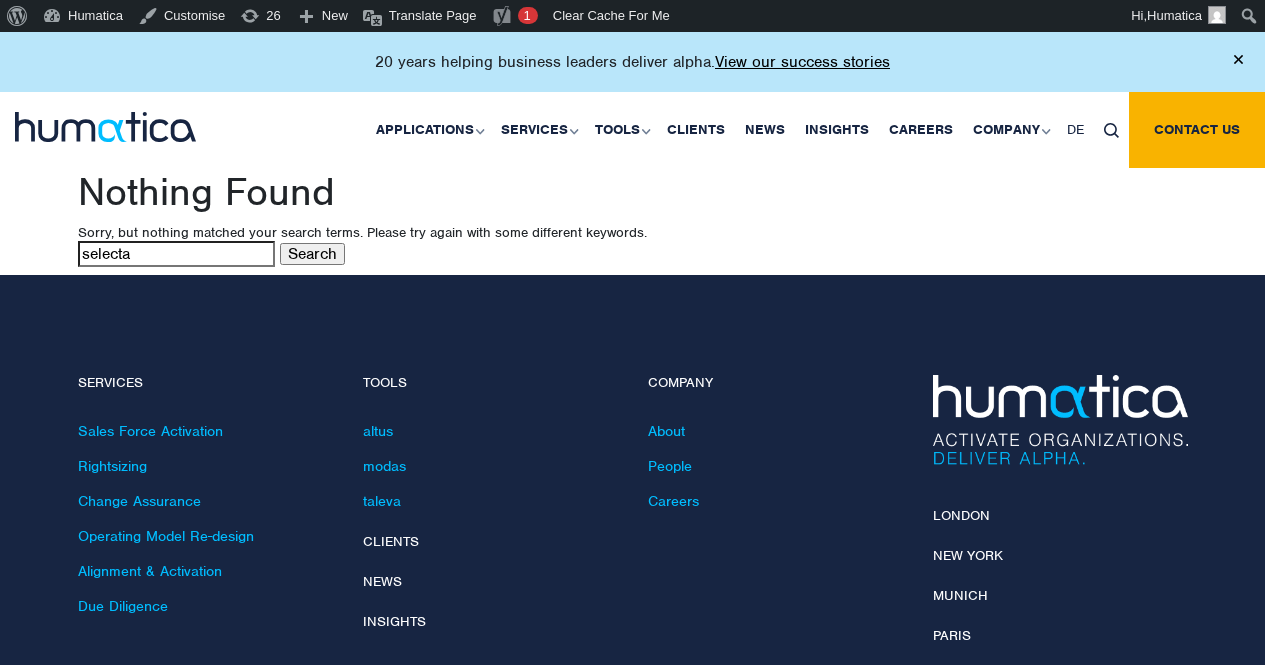 scroll, scrollTop: 0, scrollLeft: 0, axis: both 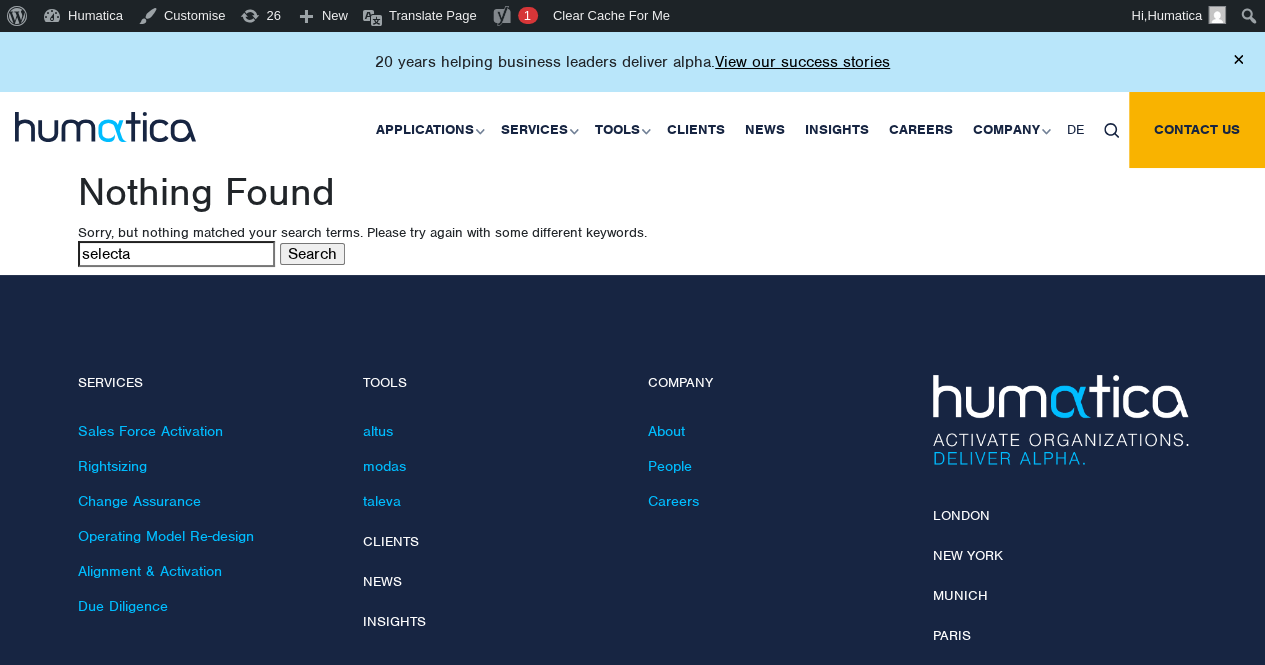 drag, startPoint x: 157, startPoint y: 252, endPoint x: 17, endPoint y: 242, distance: 140.35669 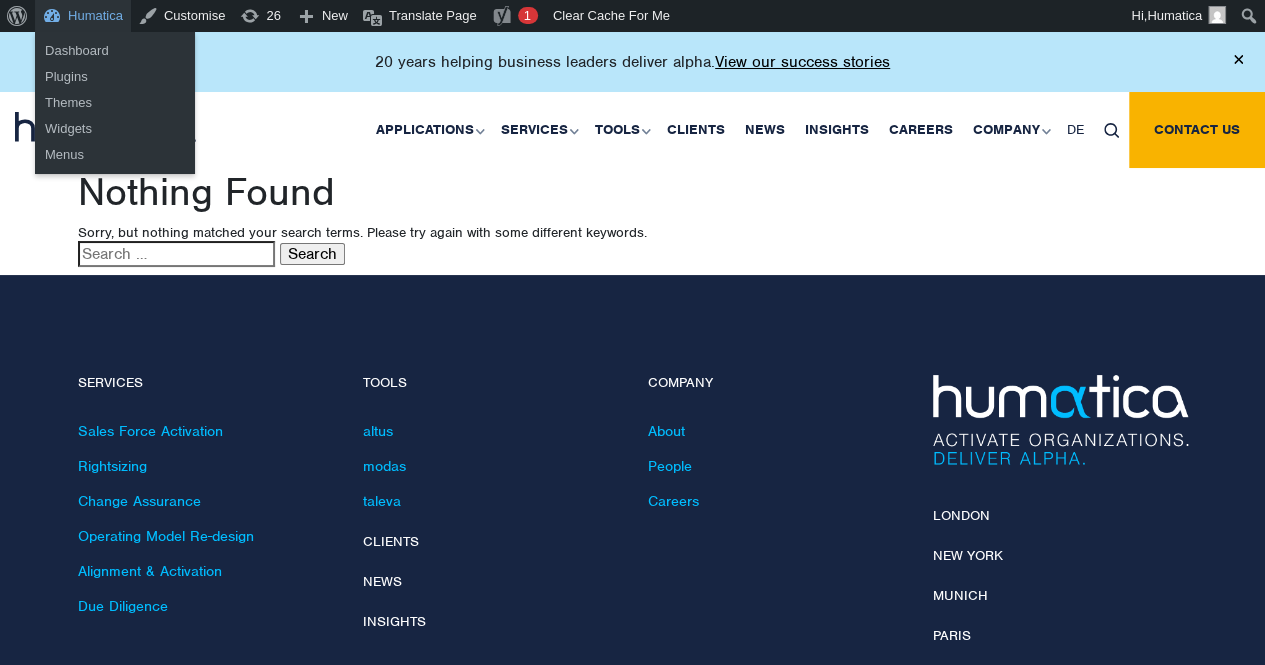 type 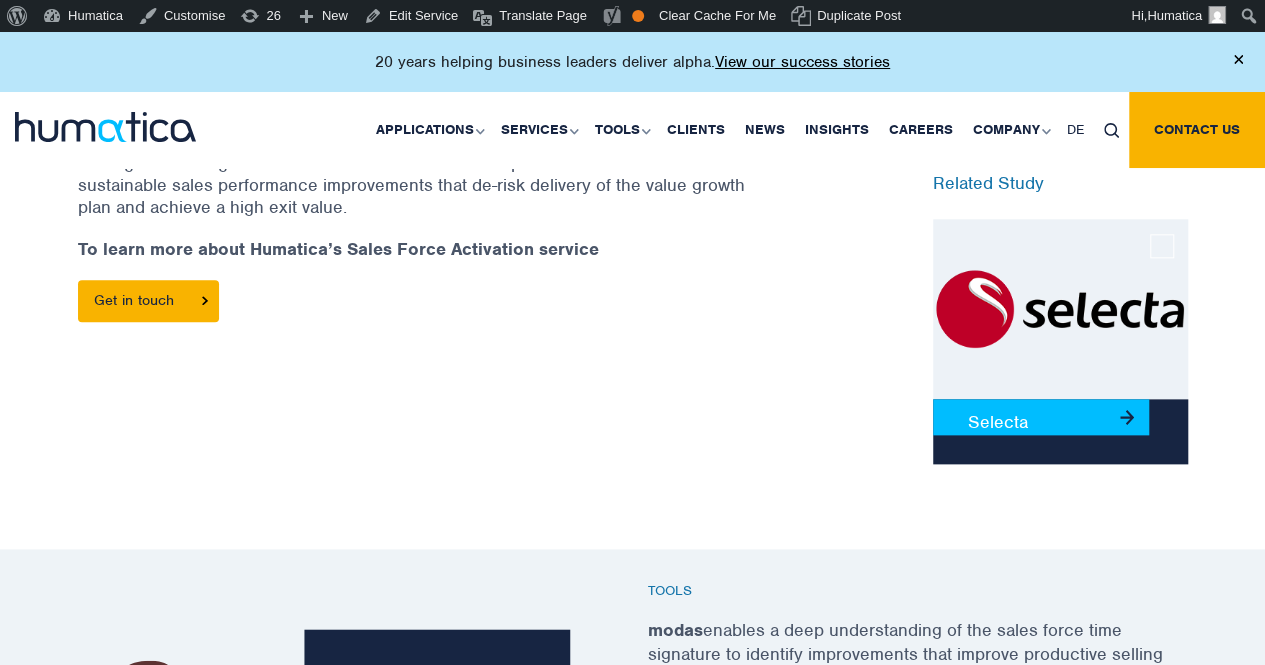 scroll, scrollTop: 900, scrollLeft: 0, axis: vertical 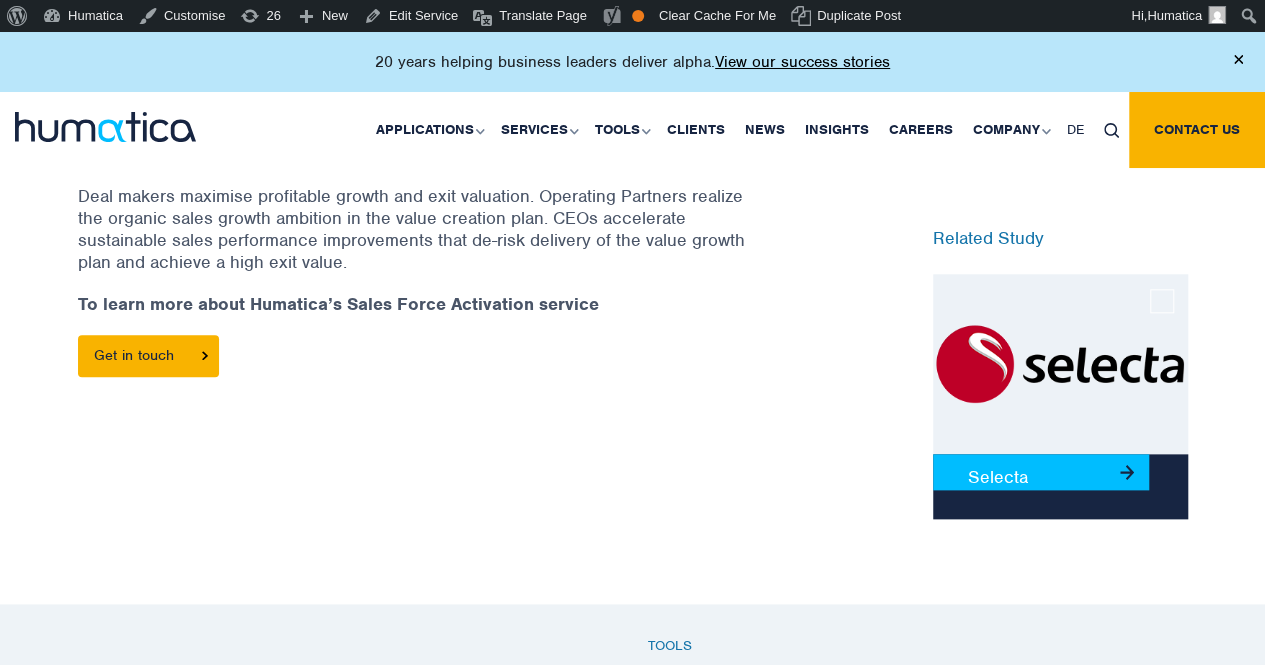 click on "Selecta" at bounding box center [1041, 472] 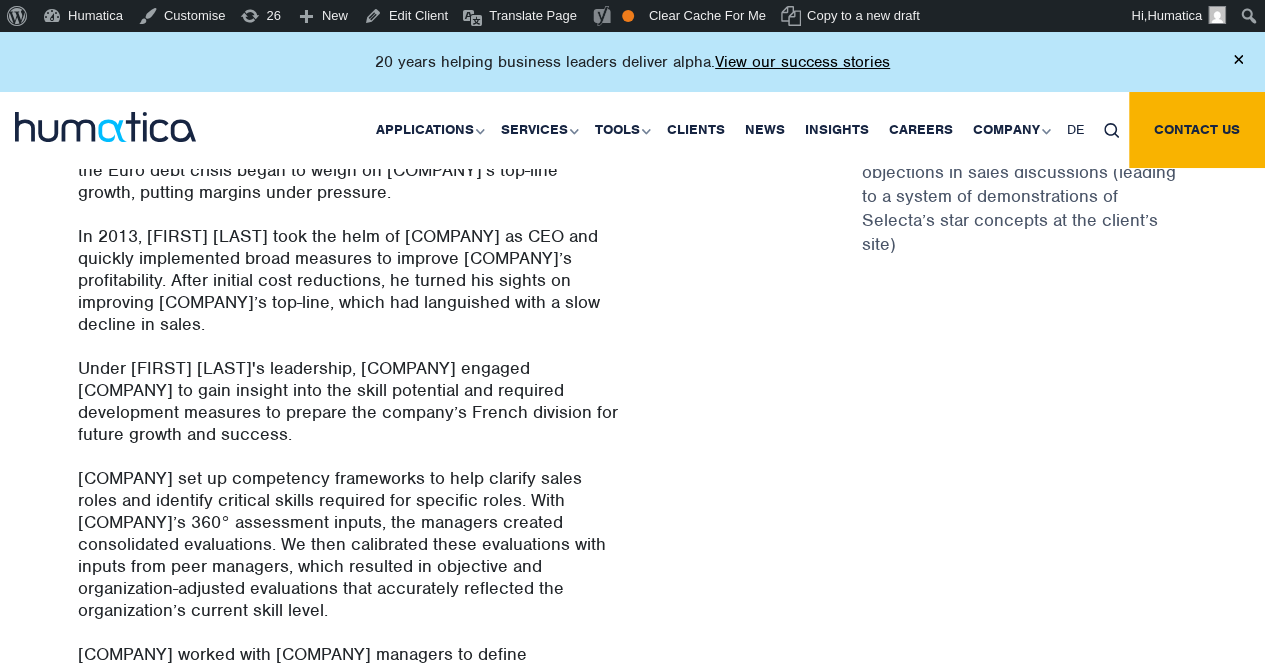 scroll, scrollTop: 1200, scrollLeft: 0, axis: vertical 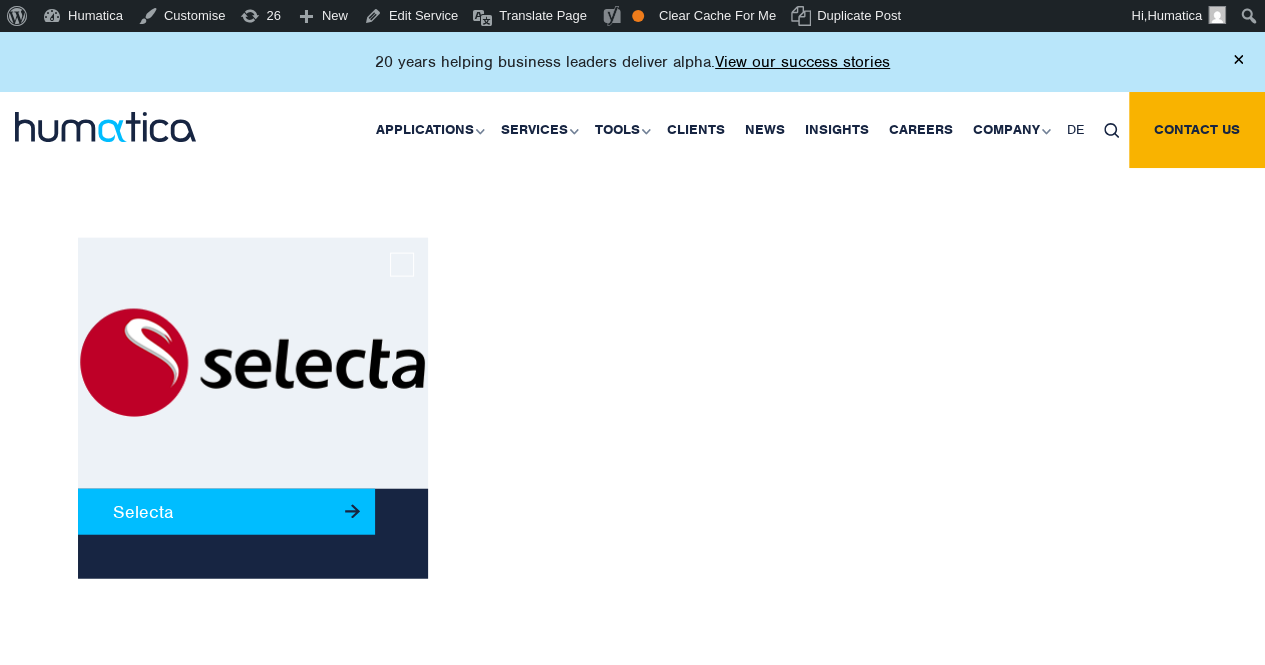 click on "Selecta" at bounding box center (227, 512) 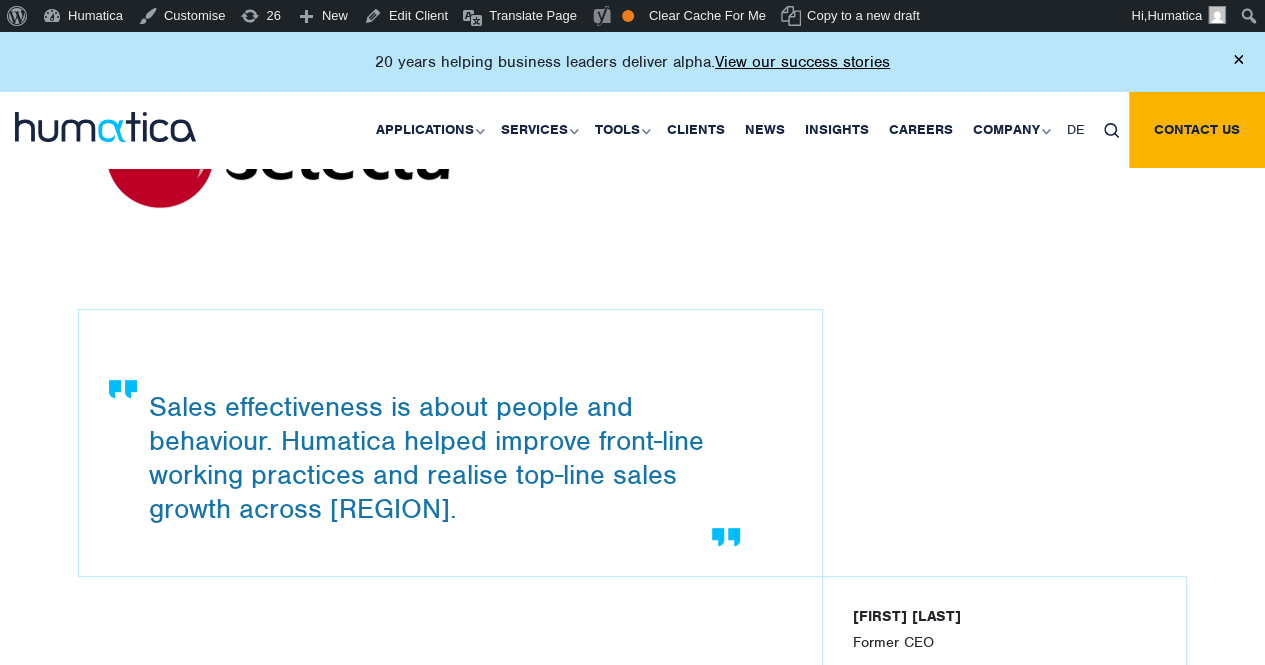 scroll, scrollTop: 0, scrollLeft: 0, axis: both 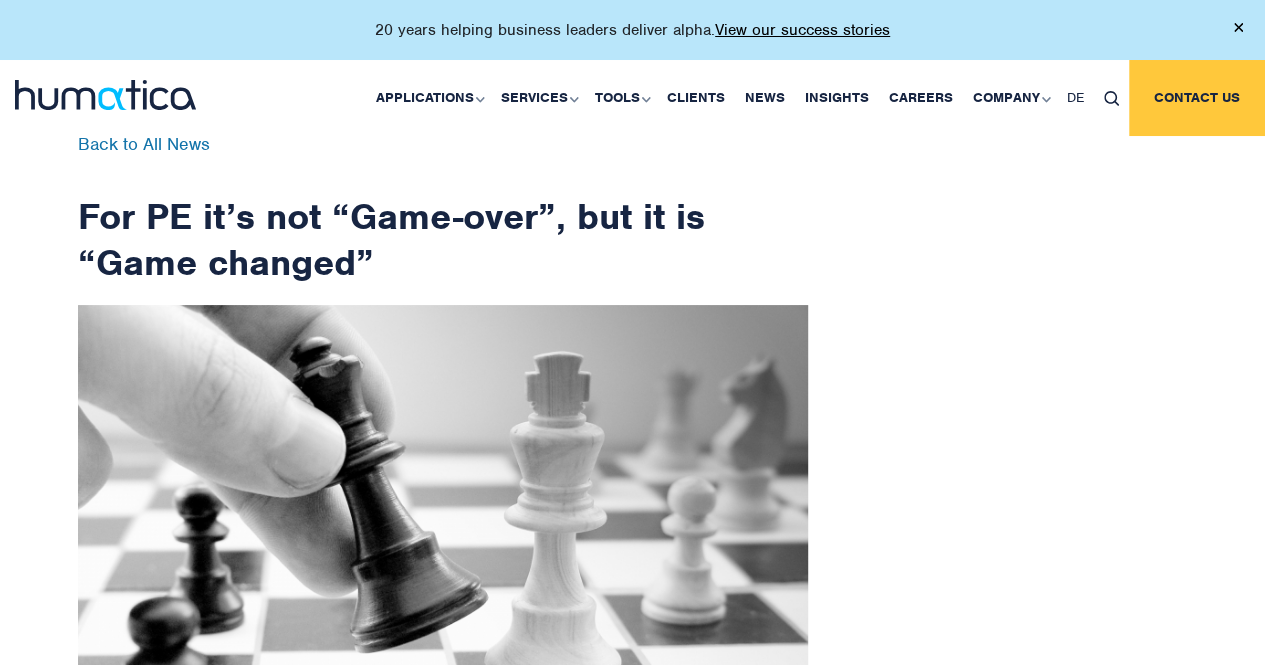 click on "Contact us" at bounding box center [1197, 98] 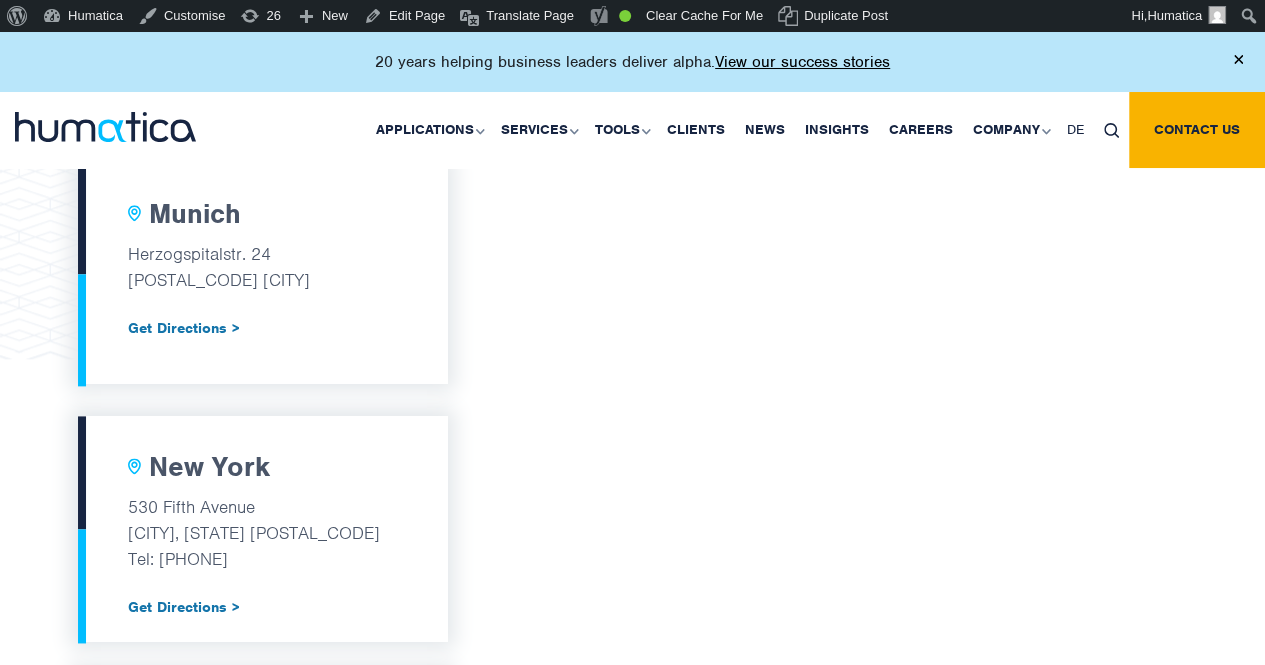 scroll, scrollTop: 1000, scrollLeft: 0, axis: vertical 